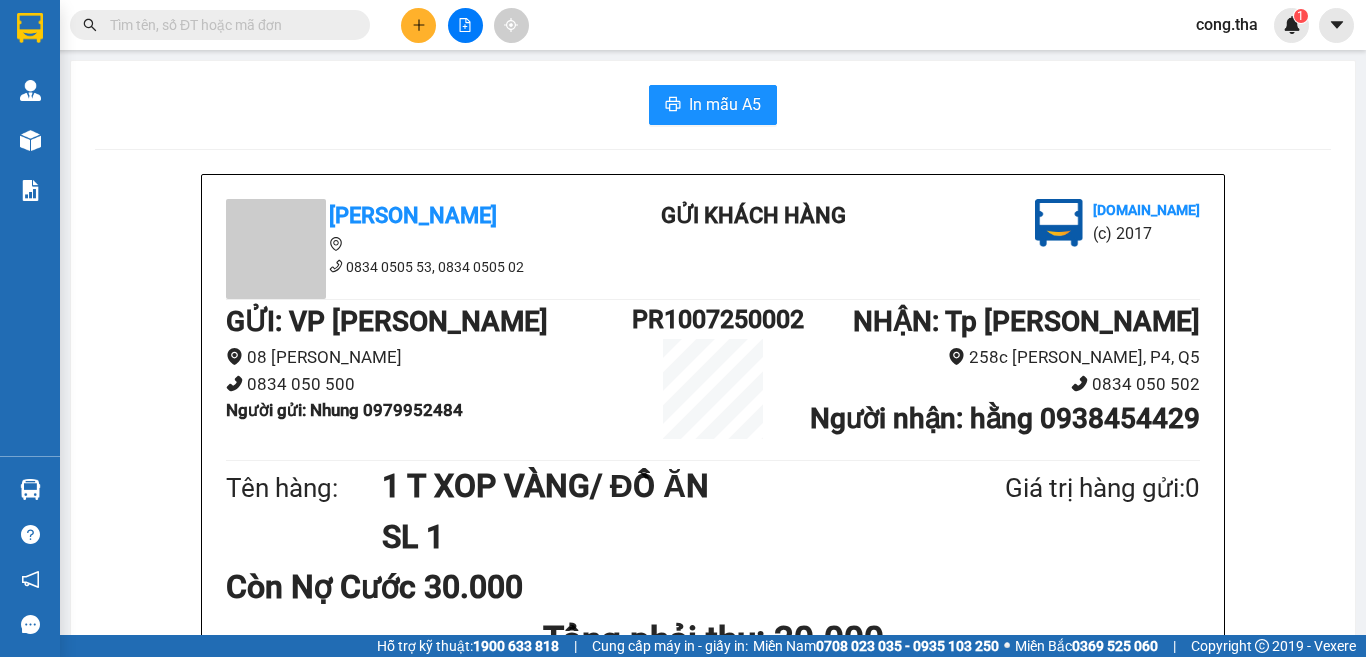 scroll, scrollTop: 0, scrollLeft: 0, axis: both 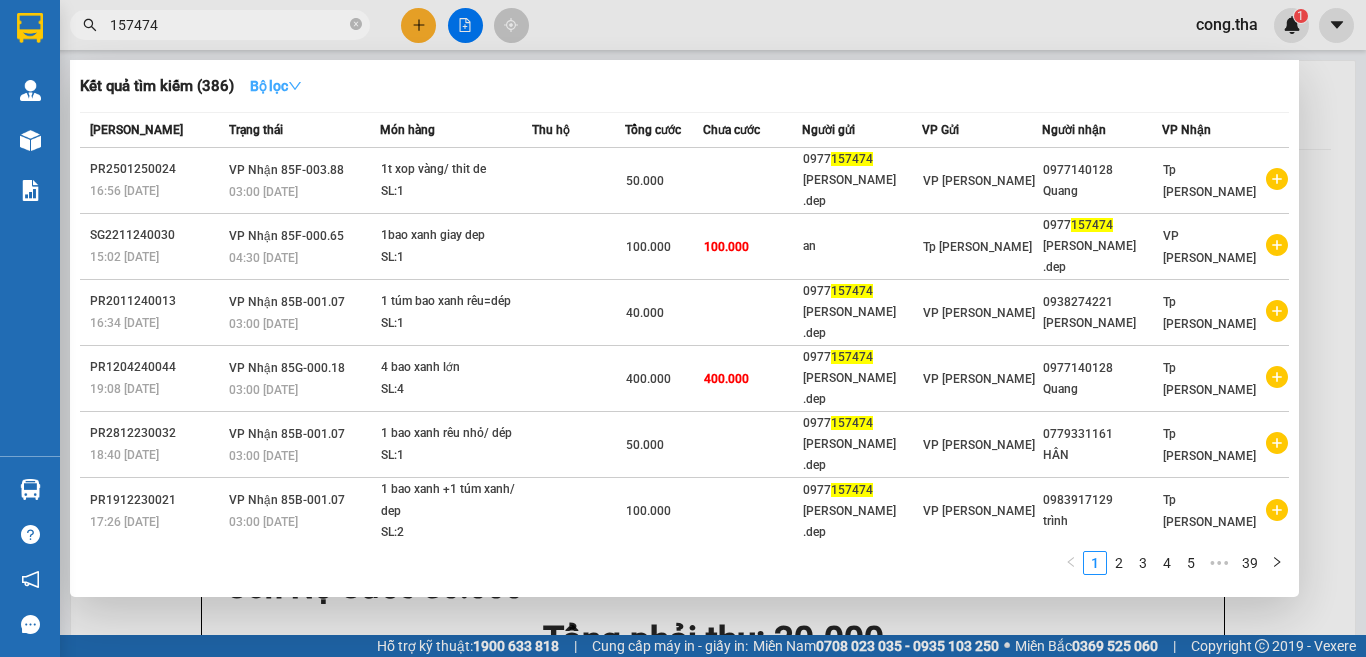 type on "157474" 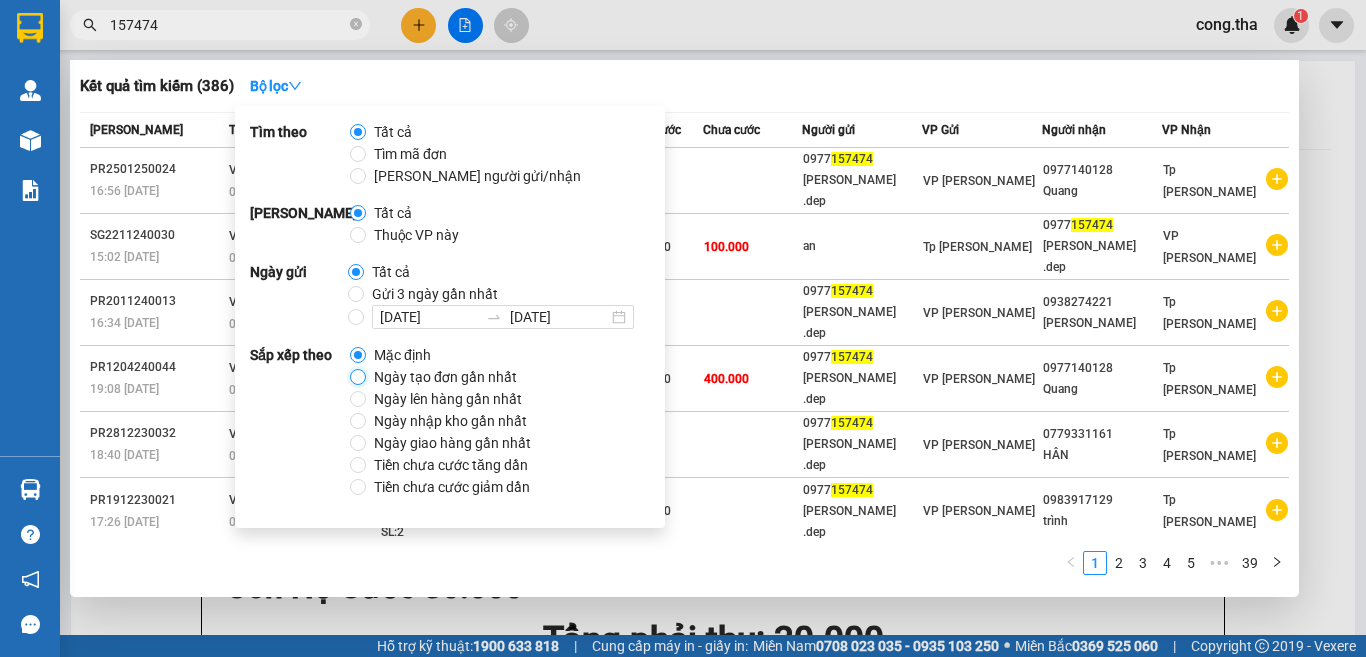 click on "Ngày tạo đơn gần nhất" at bounding box center [358, 377] 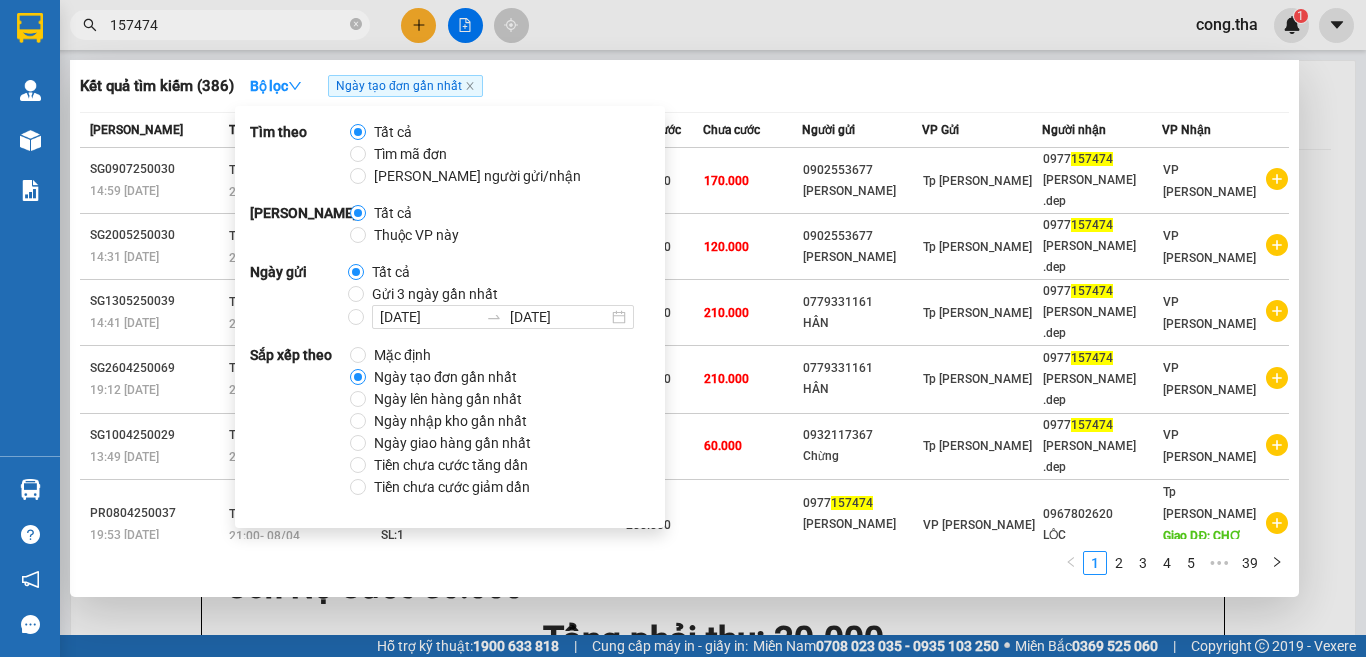 click on "157474" at bounding box center [228, 25] 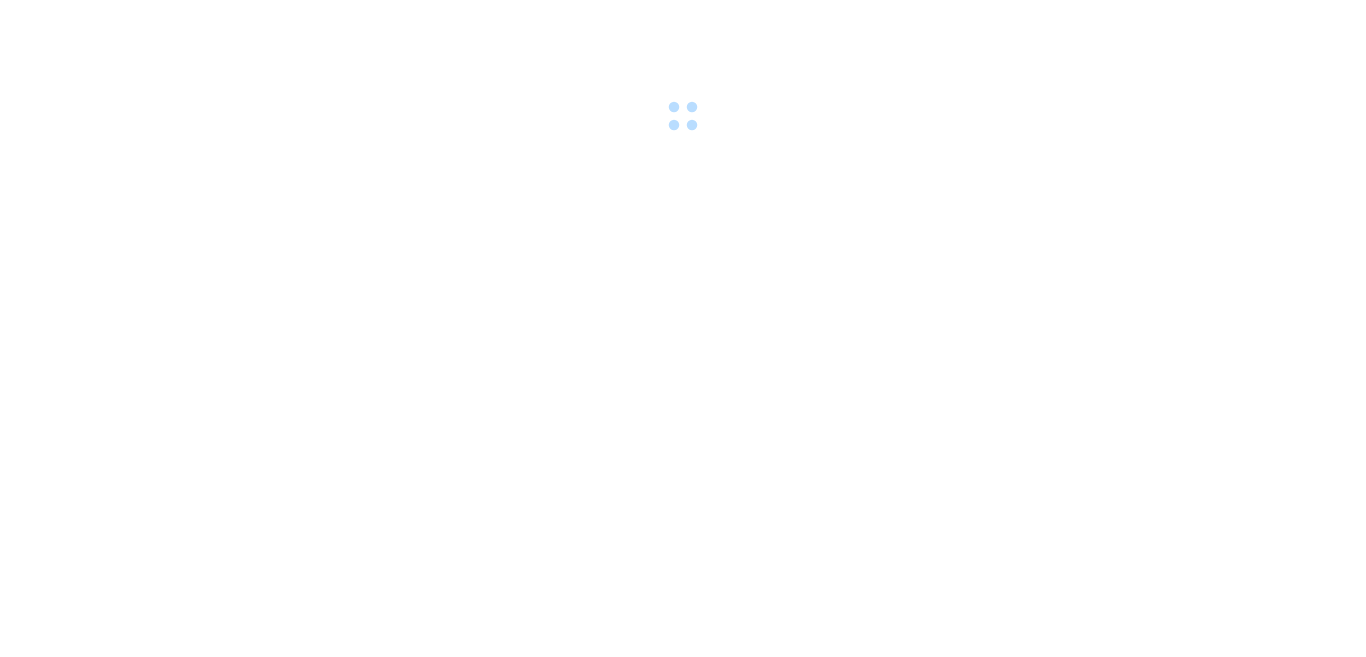scroll, scrollTop: 0, scrollLeft: 0, axis: both 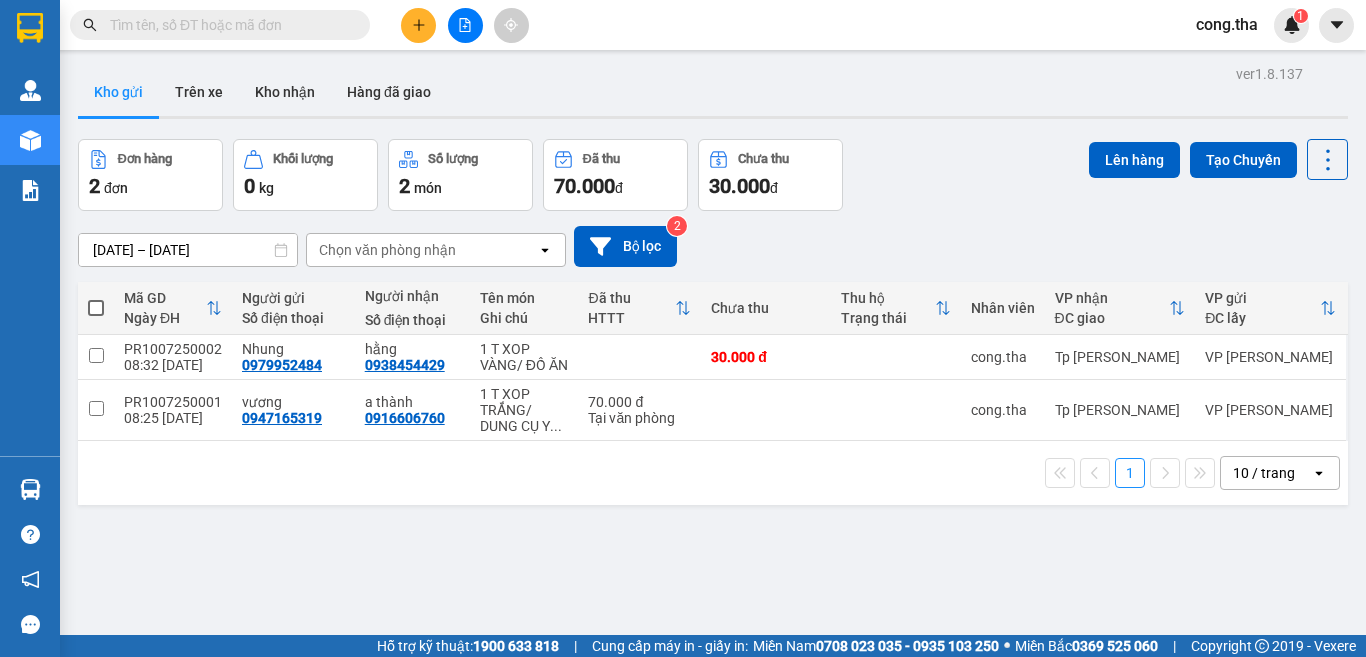 click at bounding box center (228, 25) 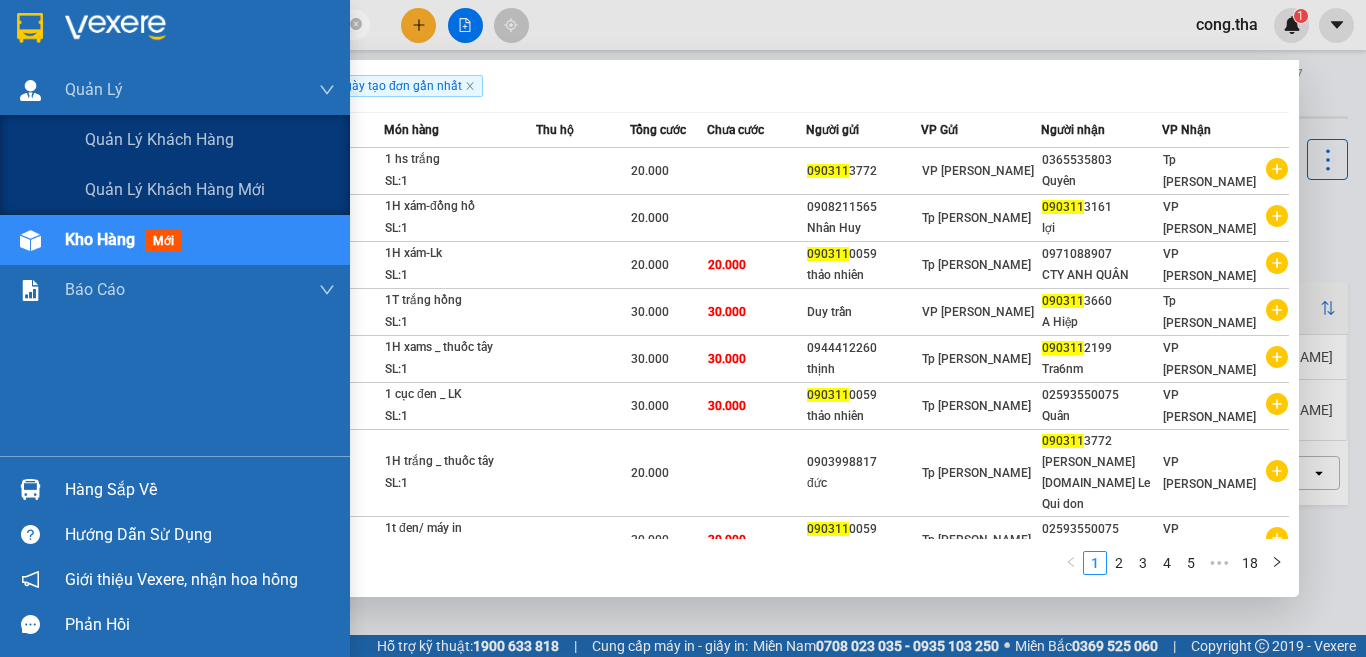 drag, startPoint x: 157, startPoint y: 36, endPoint x: 0, endPoint y: 554, distance: 541.2698 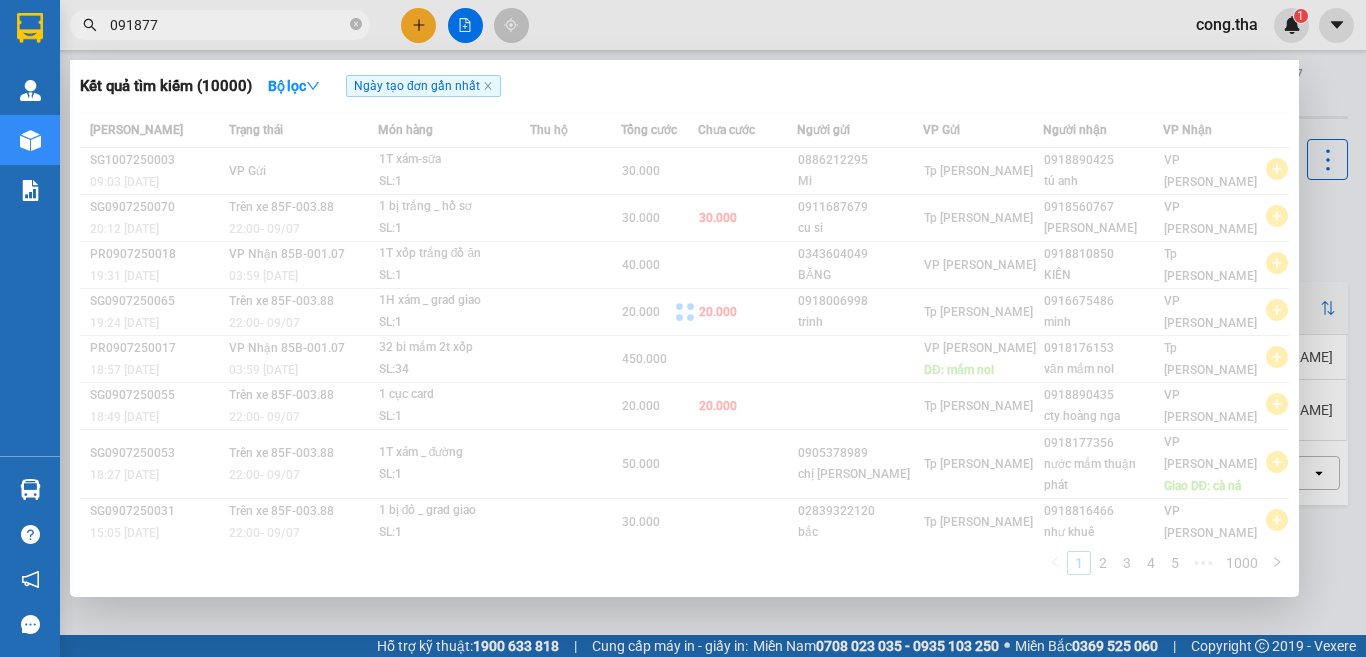 click on "Kết quả tìm kiếm ( 10000 )  Bộ lọc  Ngày tạo đơn gần nhất Mã ĐH Trạng thái Món hàng Thu hộ Tổng cước Chưa cước Người gửi VP Gửi Người nhận VP Nhận SG1007250003 09:03 - 10/07 VP Gửi   1T xám-sữa SL:  1 30.000 0886212295 Mi Tp Hồ Chí Minh 0918890425 tú anh   VP Phan Rang SG0907250070 20:12 - 09/07 Trên xe   85F-003.88 22:00  -   09/07 1 bị trắng _  hồ sơ SL:  1 30.000 30.000 0911687679 cu si Tp Hồ Chí Minh 0918560767 Thanh  VP Phan Rang PR0907250018 19:31 - 09/07 VP Nhận   85B-001.07 03:59 - 10/07 1T xốp trắng đồ ăn SL:  1 40.000 0343604049 BĂNG VP Phan Rang 0918810850 KIÊN Tp Hồ Chí Minh SG0907250065 19:24 - 09/07 Trên xe   85F-003.88 22:00  -   09/07 1H xám _  grad giao SL:  1 20.000 20.000 0918006998 trinh   Tp Hồ Chí Minh 0916675486 minh   VP Phan Rang PR0907250017 18:57 - 09/07 VP Nhận   85B-001.07 03:59 - 10/07 32 bi mắm 2t xốp SL:  34 450.000 VP Phan Rang DĐ: mắm nol 0918176153 văn mắm nol SG0907250055" at bounding box center [683, 328] 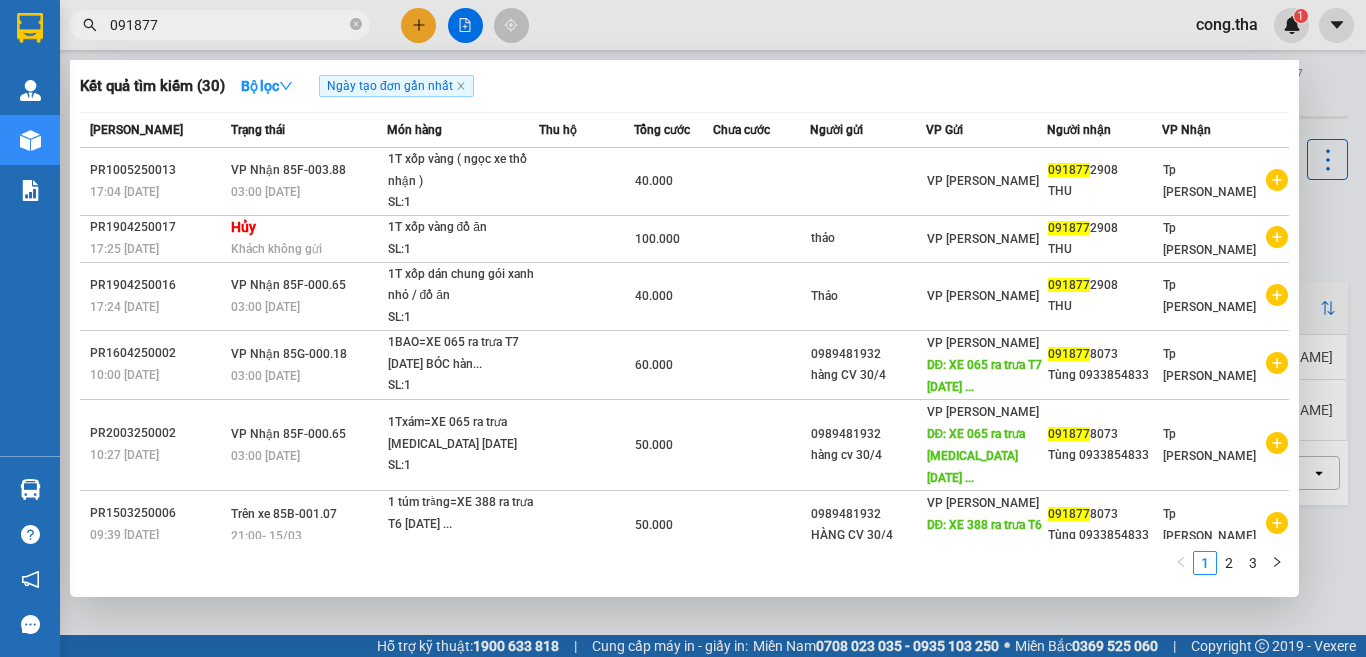 click on "091877" at bounding box center [228, 25] 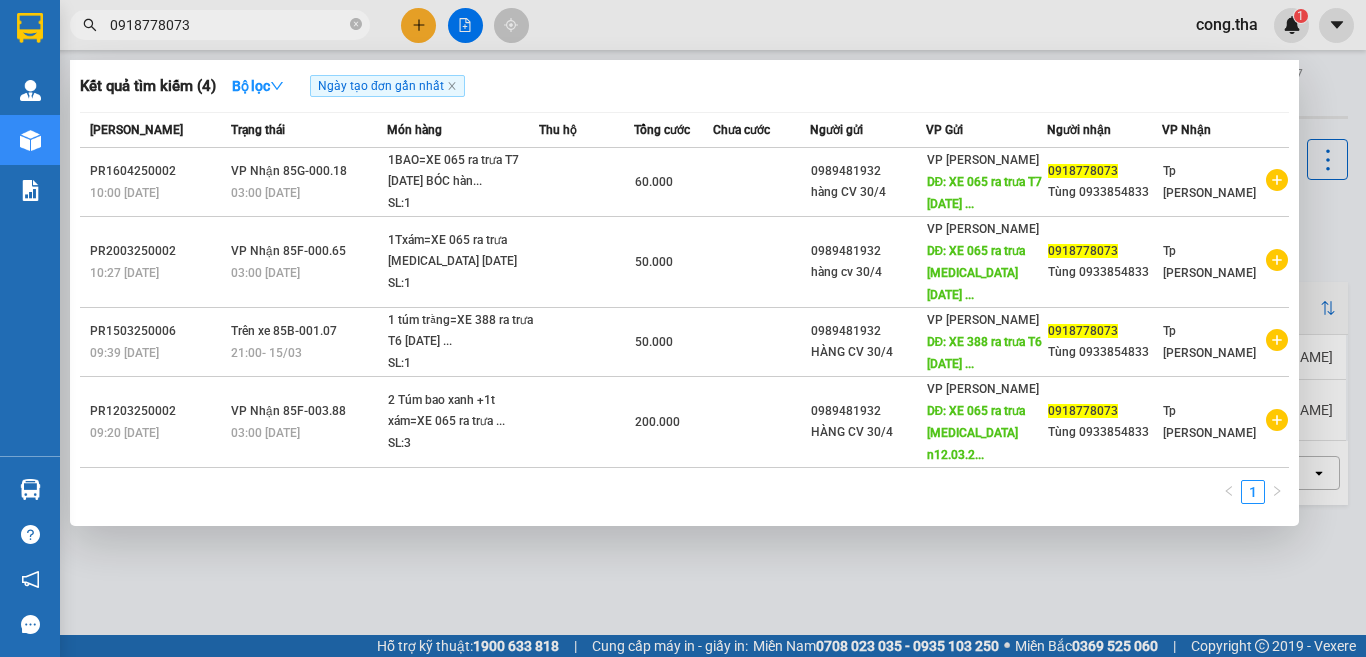 type on "0918778073" 